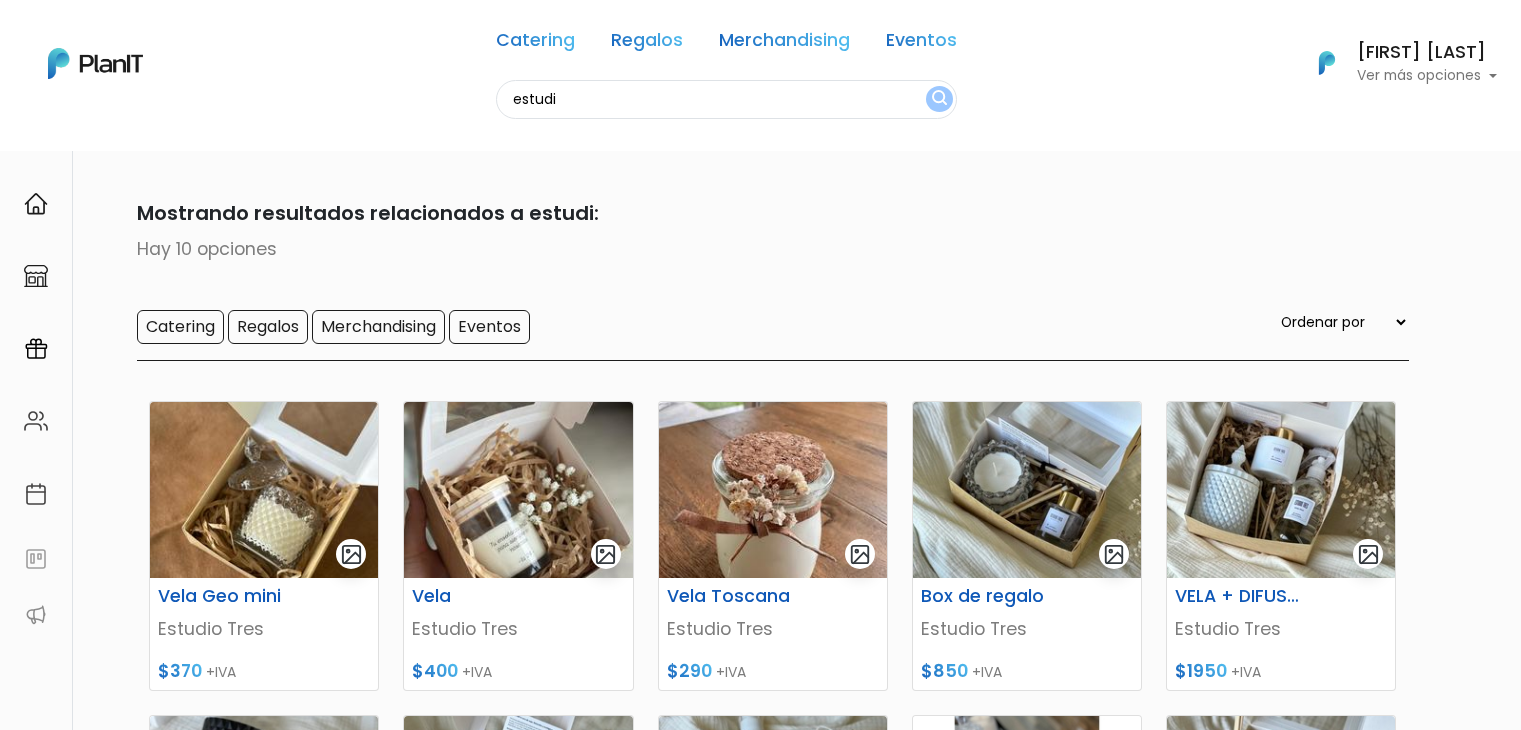 scroll, scrollTop: 0, scrollLeft: 0, axis: both 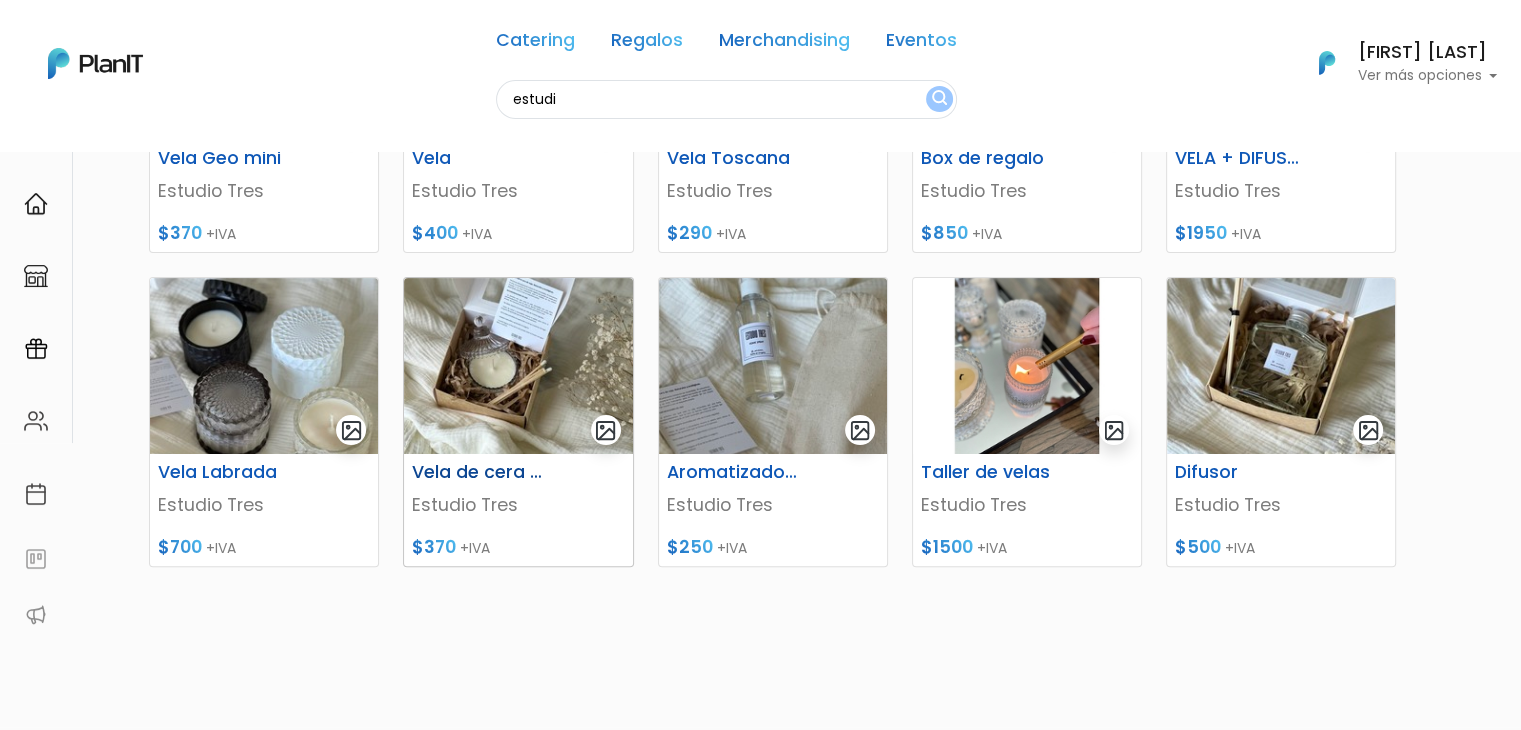 click at bounding box center (518, 366) 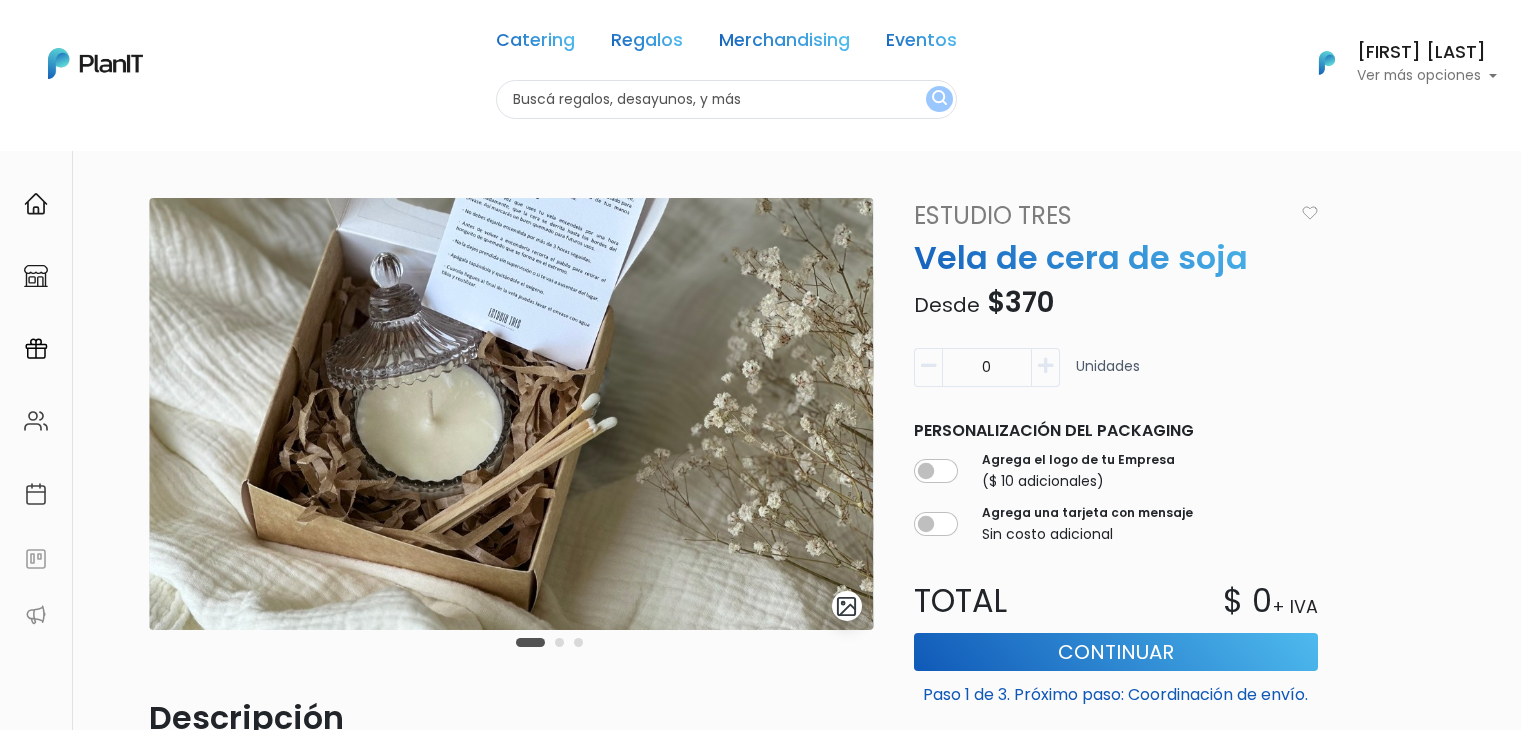 scroll, scrollTop: 0, scrollLeft: 0, axis: both 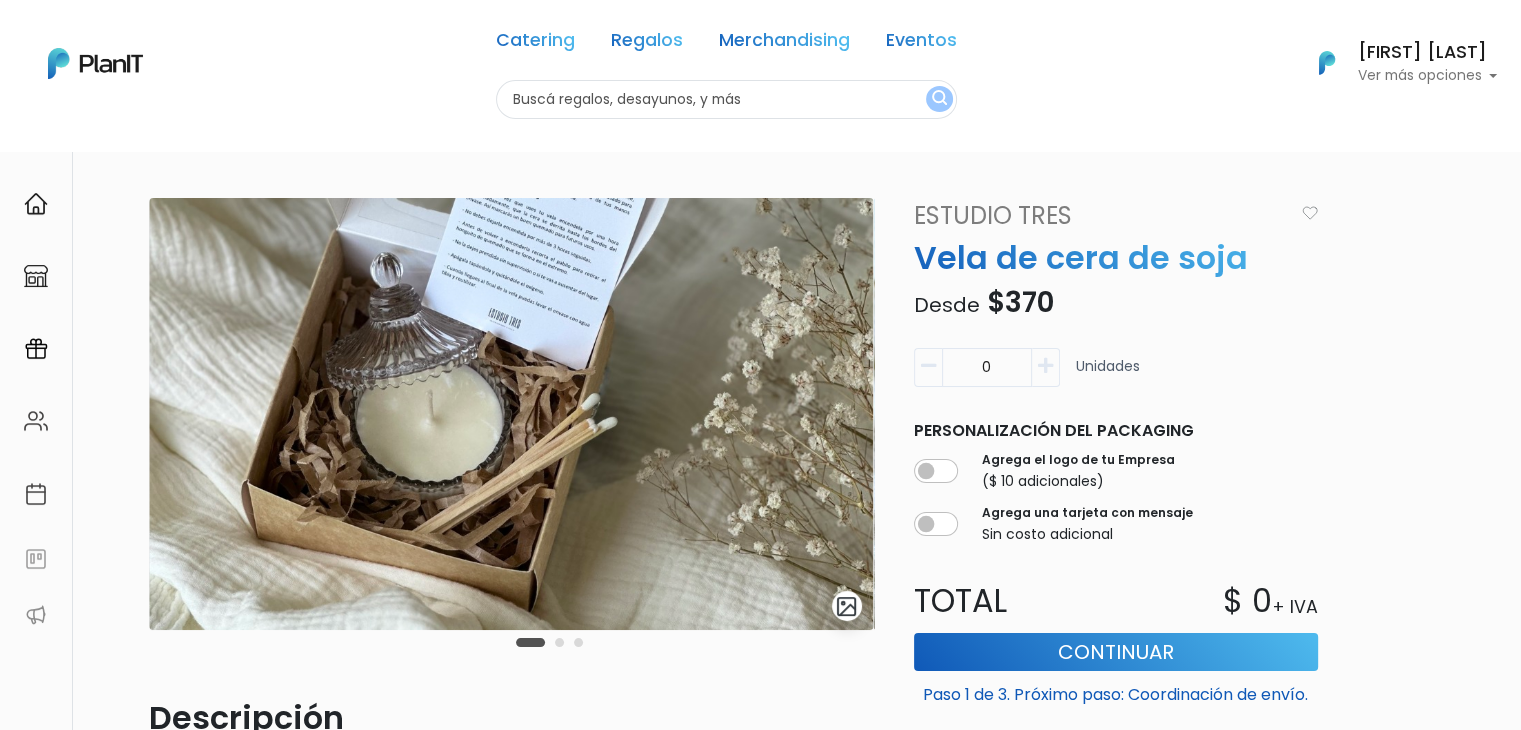 click on "Estudio Tres" at bounding box center [1098, 216] 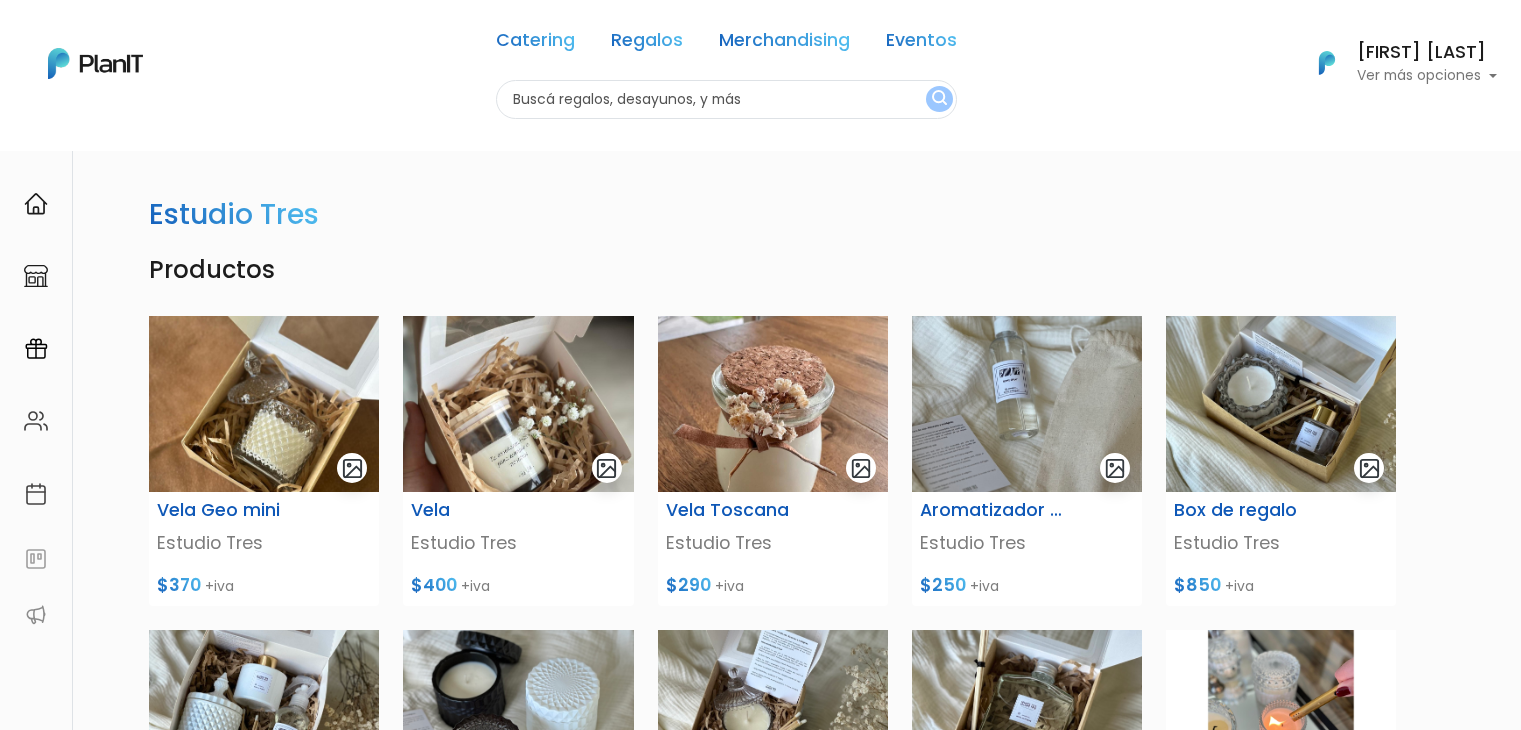 scroll, scrollTop: 0, scrollLeft: 0, axis: both 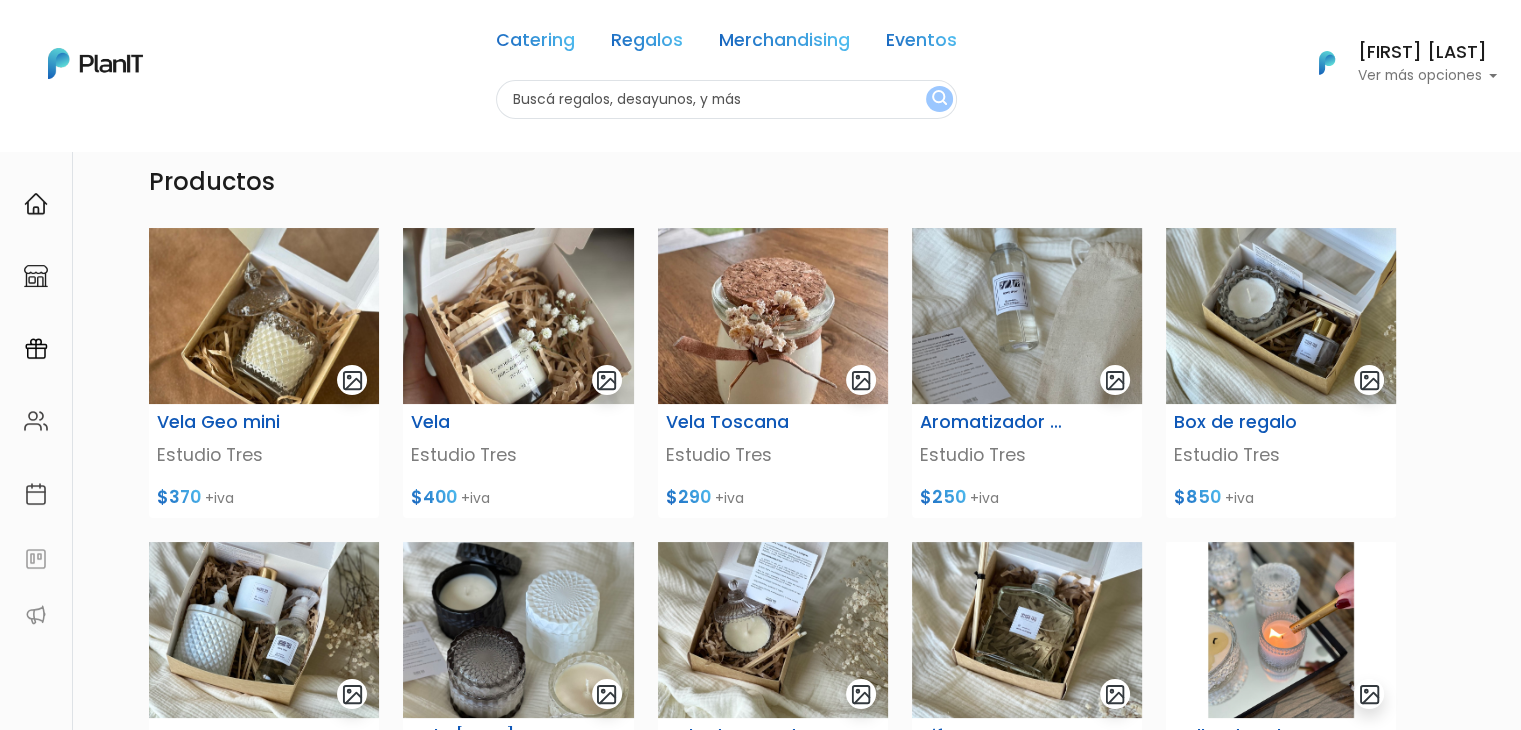 drag, startPoint x: 1535, startPoint y: 172, endPoint x: 1532, endPoint y: 221, distance: 49.09175 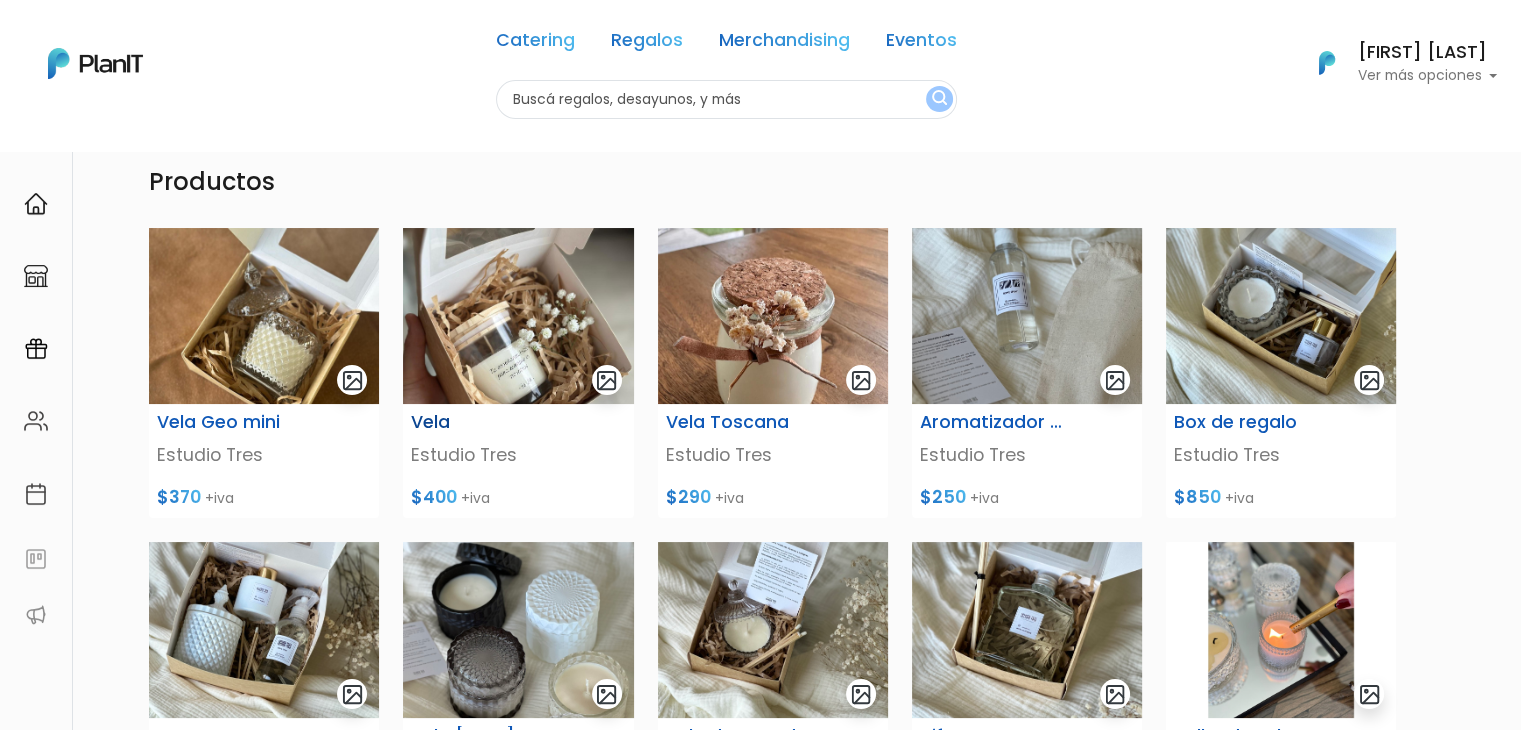 click at bounding box center [518, 316] 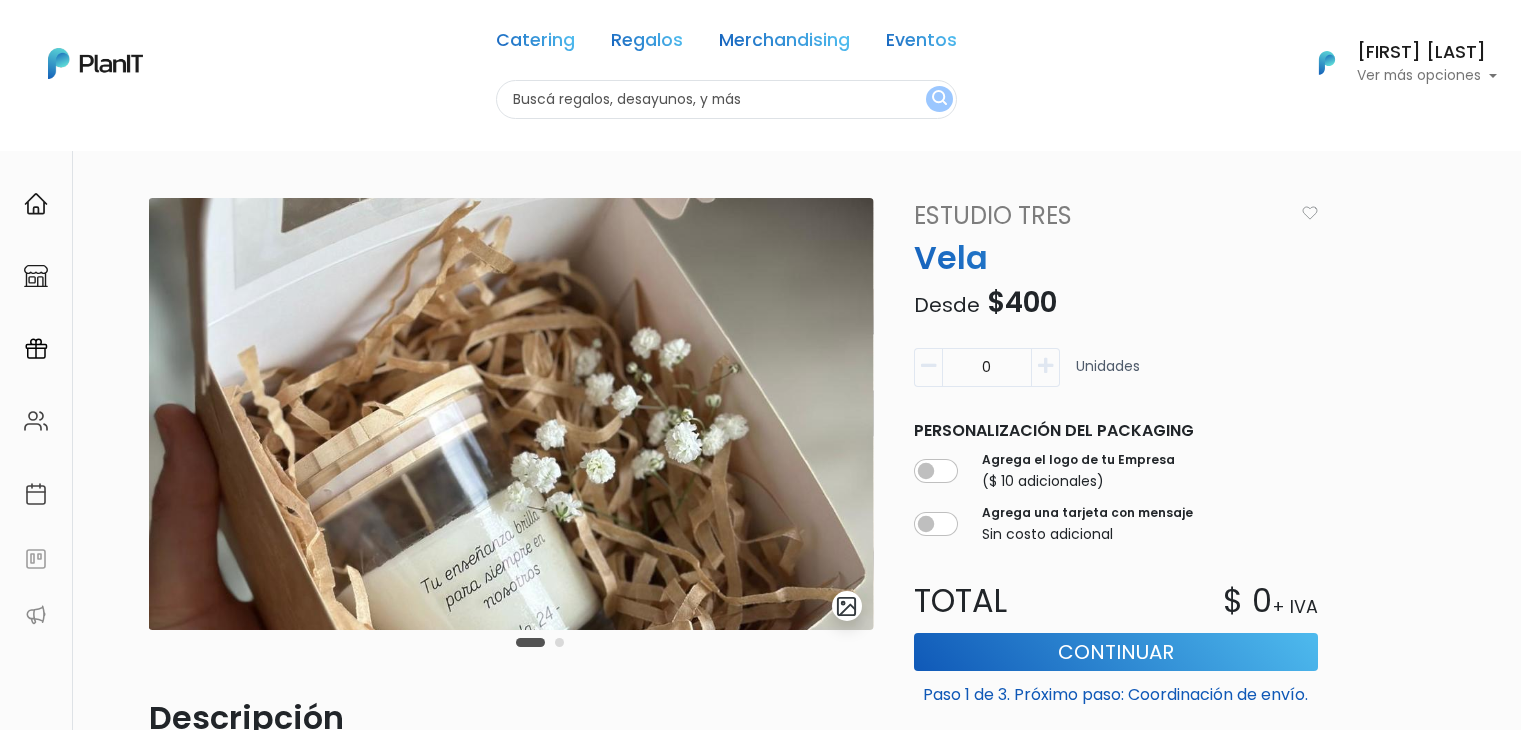 scroll, scrollTop: 0, scrollLeft: 0, axis: both 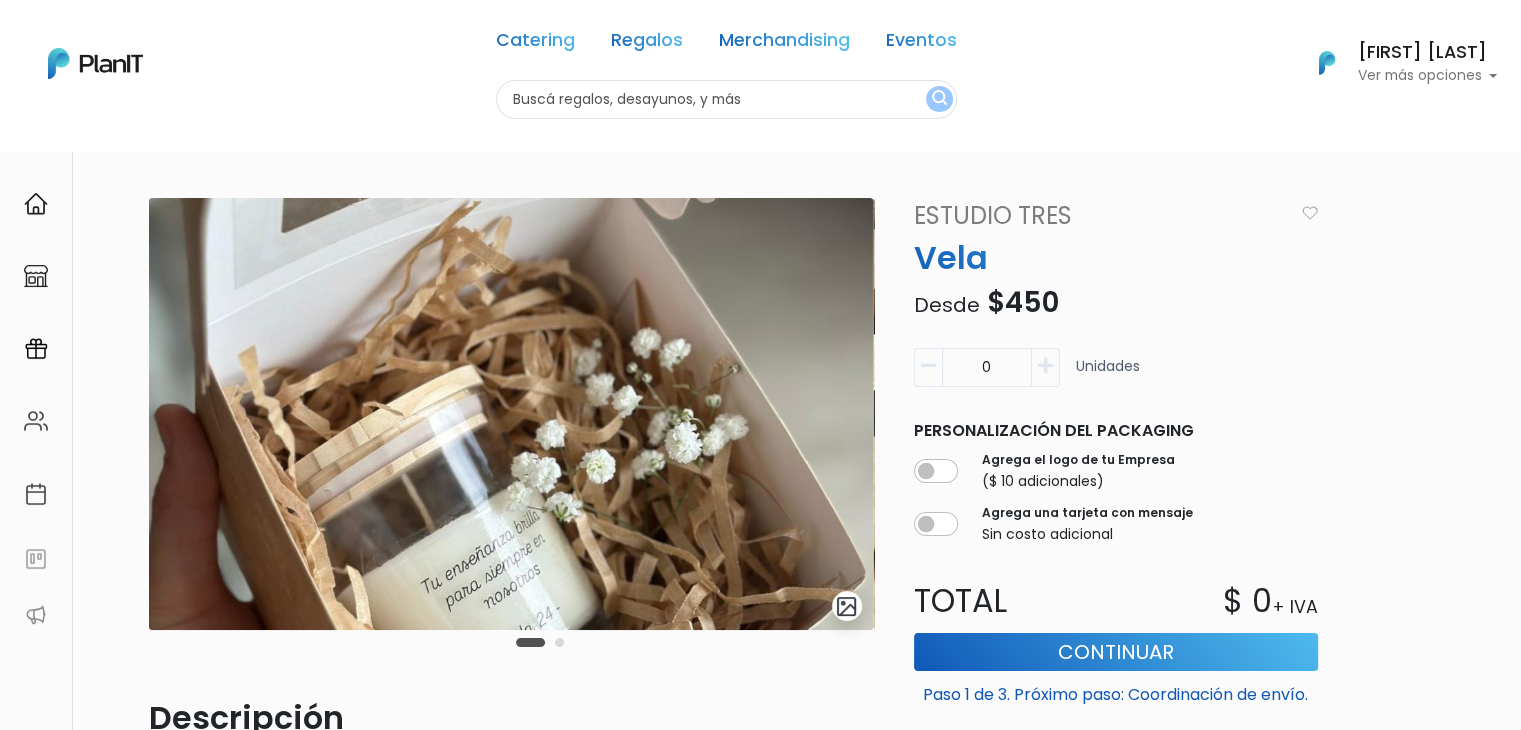 click on "Estudio Tres" at bounding box center (1098, 216) 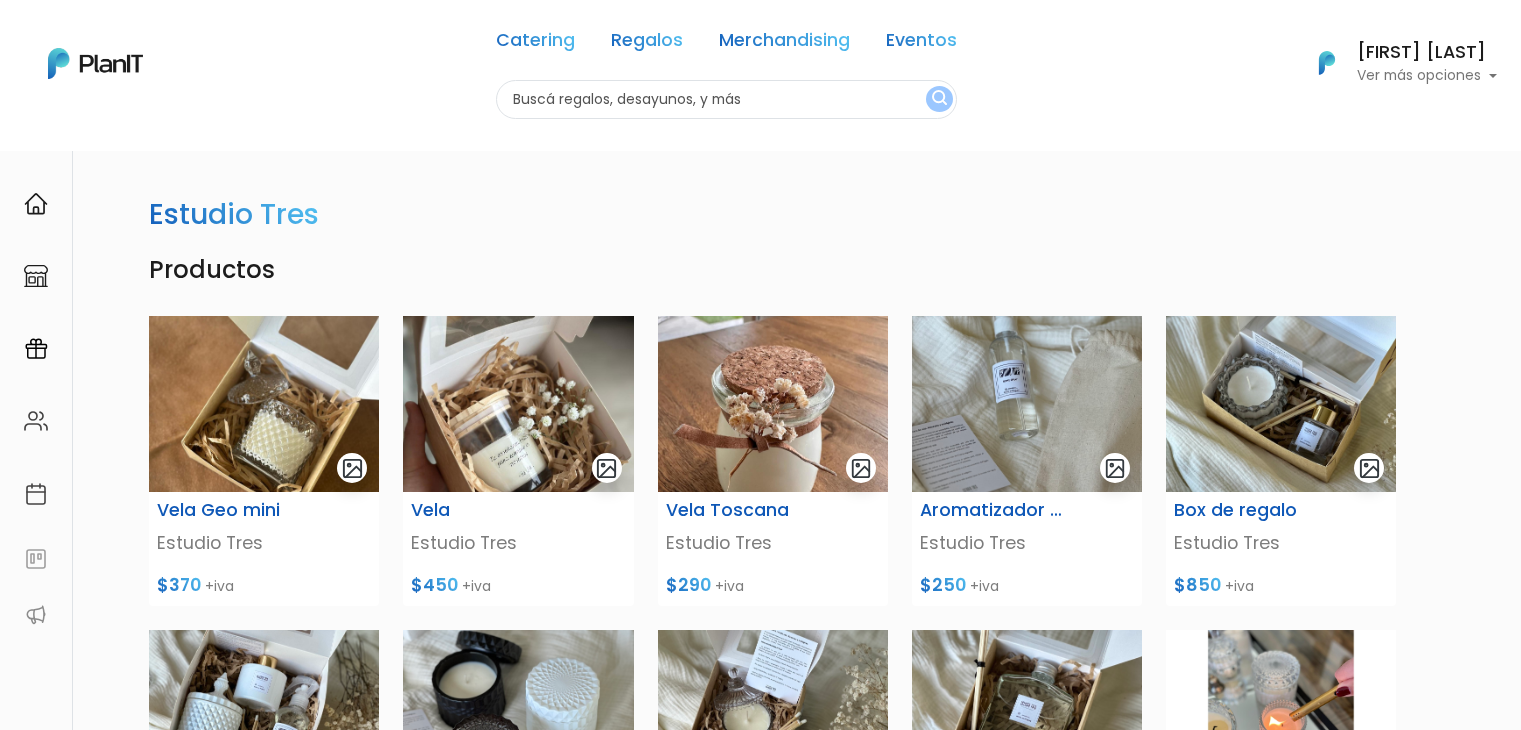 scroll, scrollTop: 0, scrollLeft: 0, axis: both 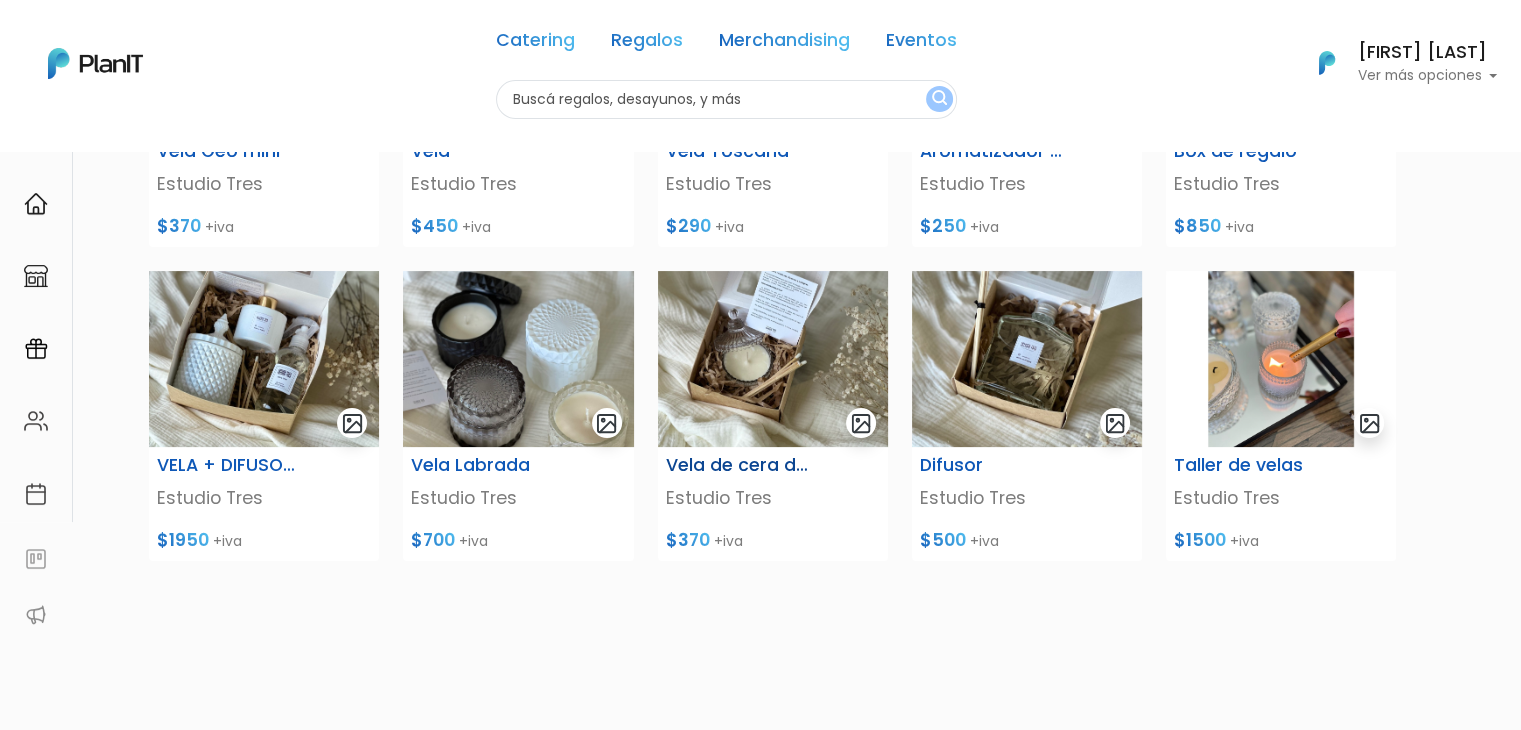 click at bounding box center [773, 359] 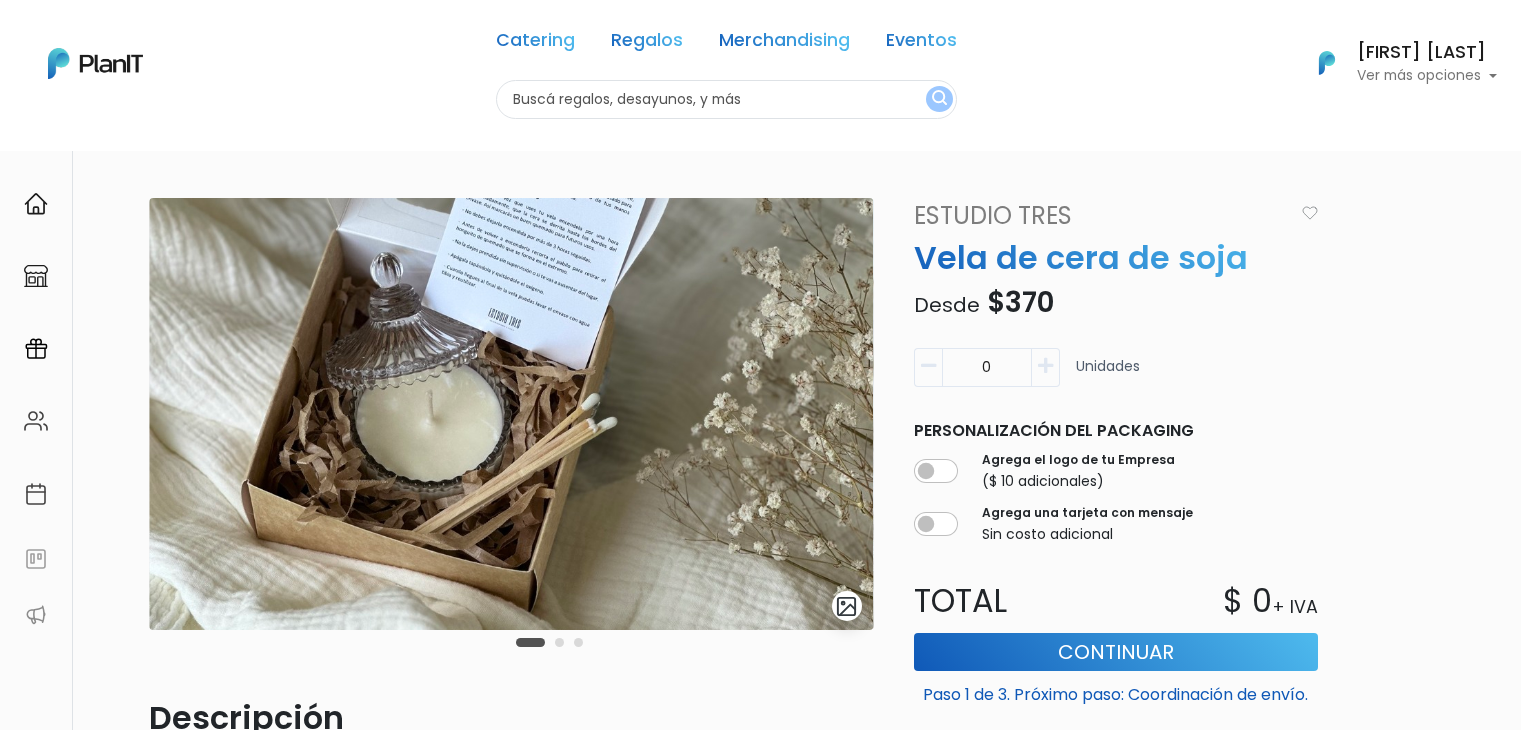 scroll, scrollTop: 0, scrollLeft: 0, axis: both 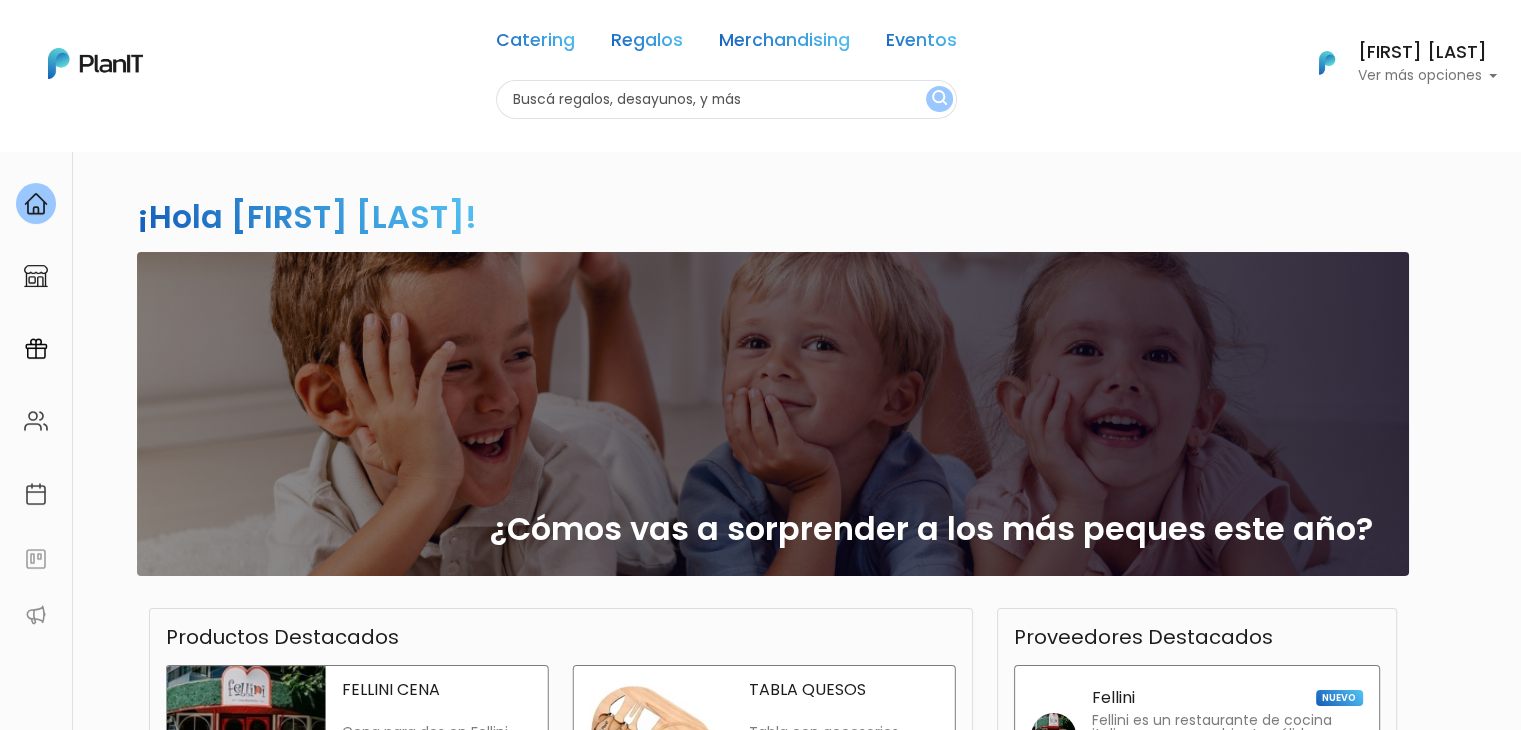 click on "[FIRST] [LAST]" at bounding box center [1427, 53] 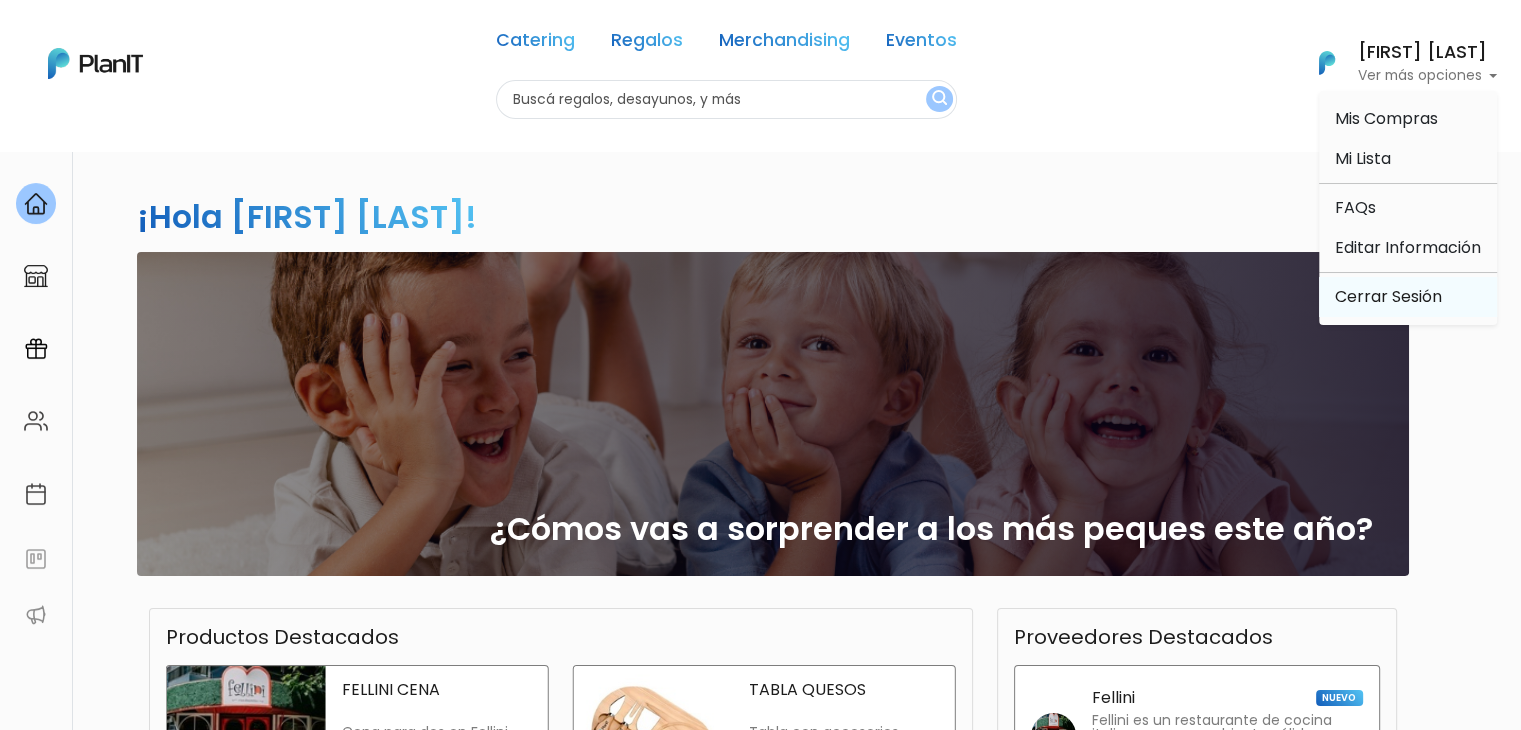 click on "Cerrar Sesión" at bounding box center [1408, 297] 